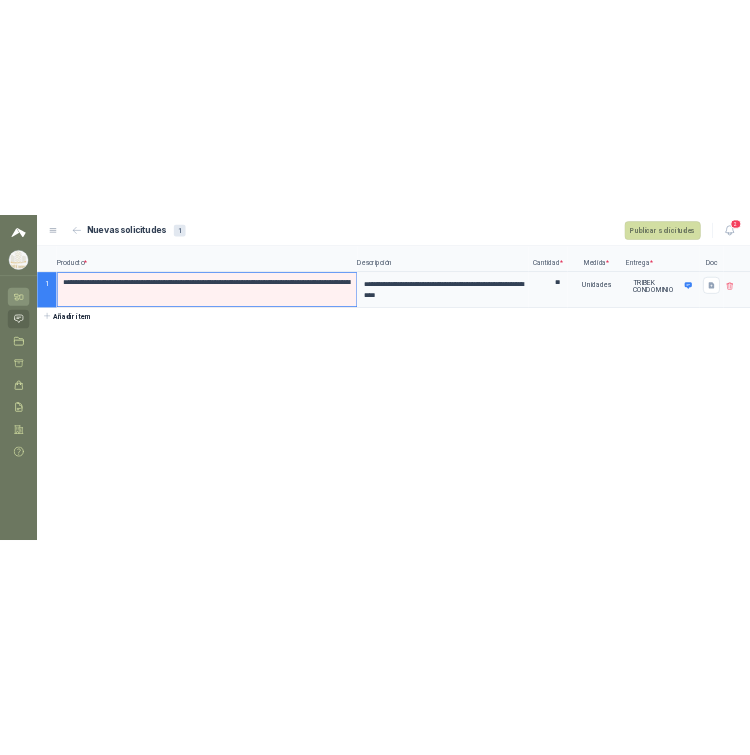 scroll, scrollTop: 0, scrollLeft: 0, axis: both 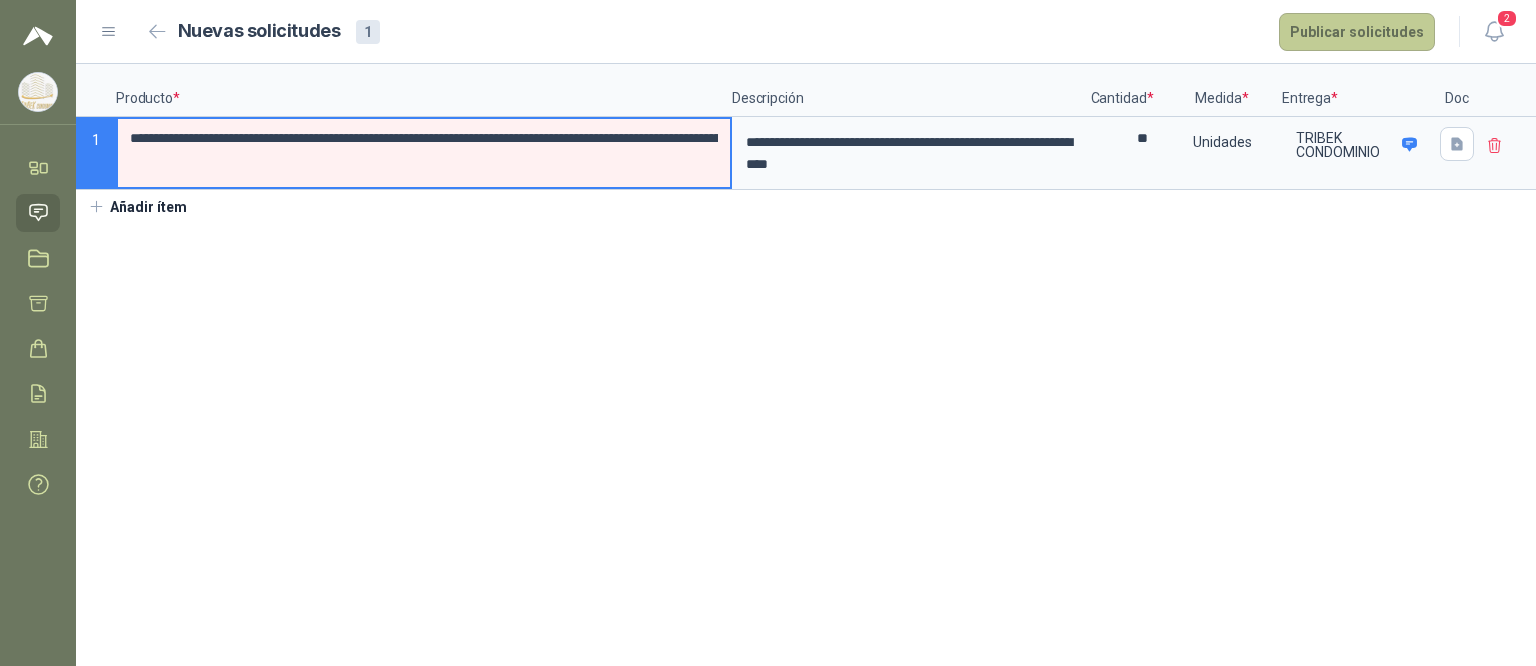 click on "Publicar solicitudes" at bounding box center (1357, 32) 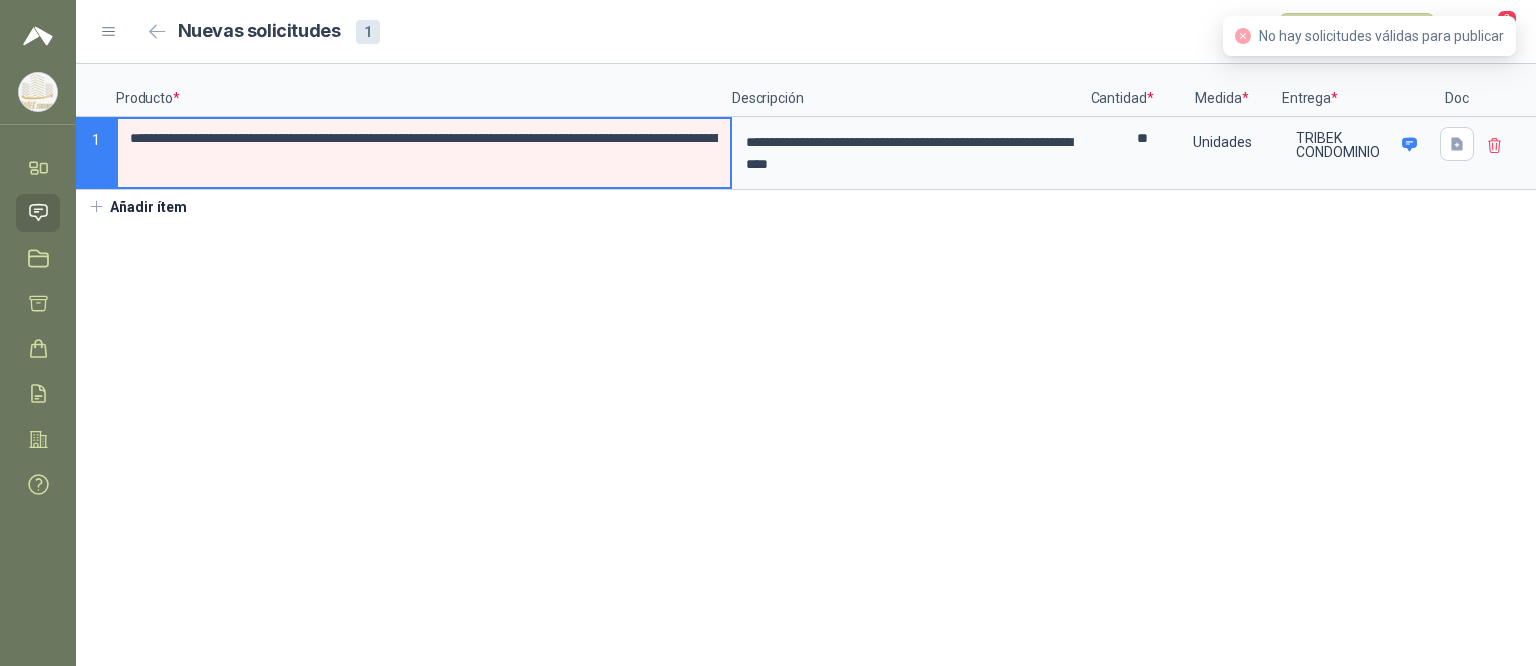 click on "**********" at bounding box center [806, 365] 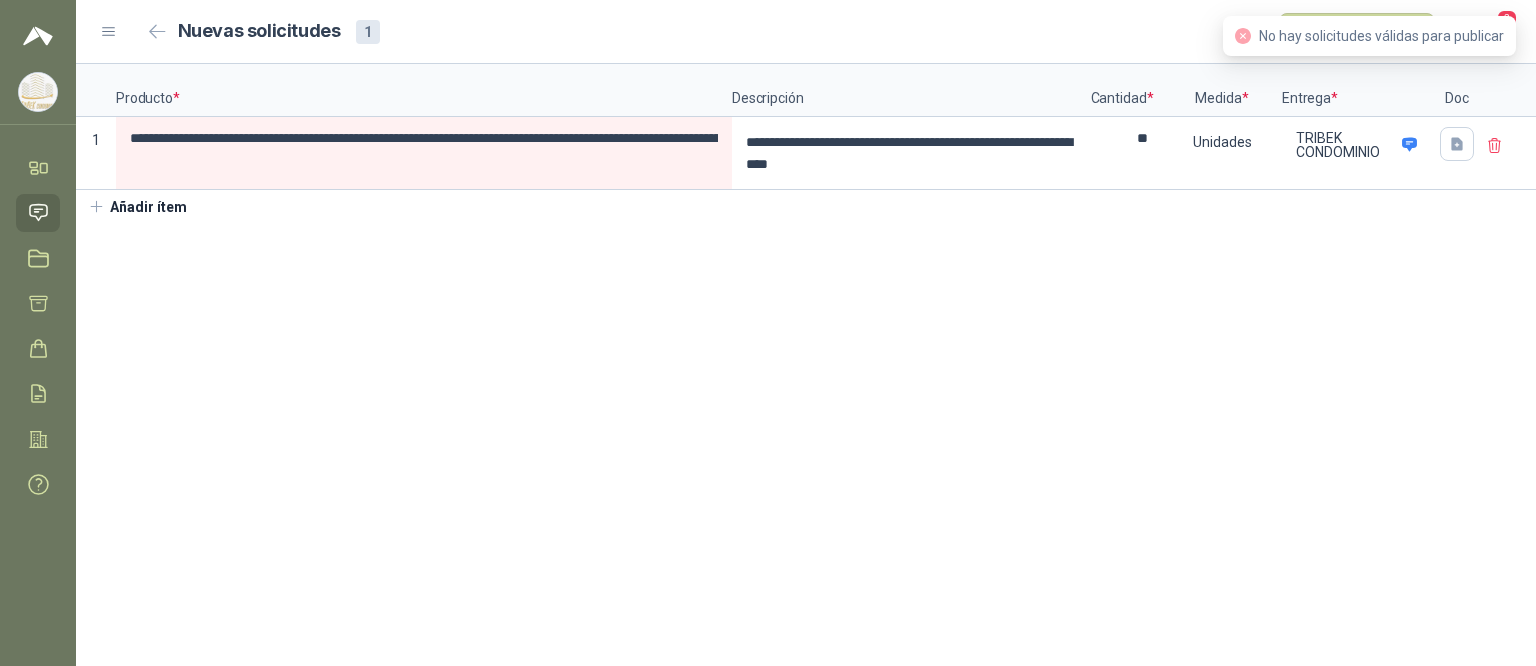 click at bounding box center [1495, 146] 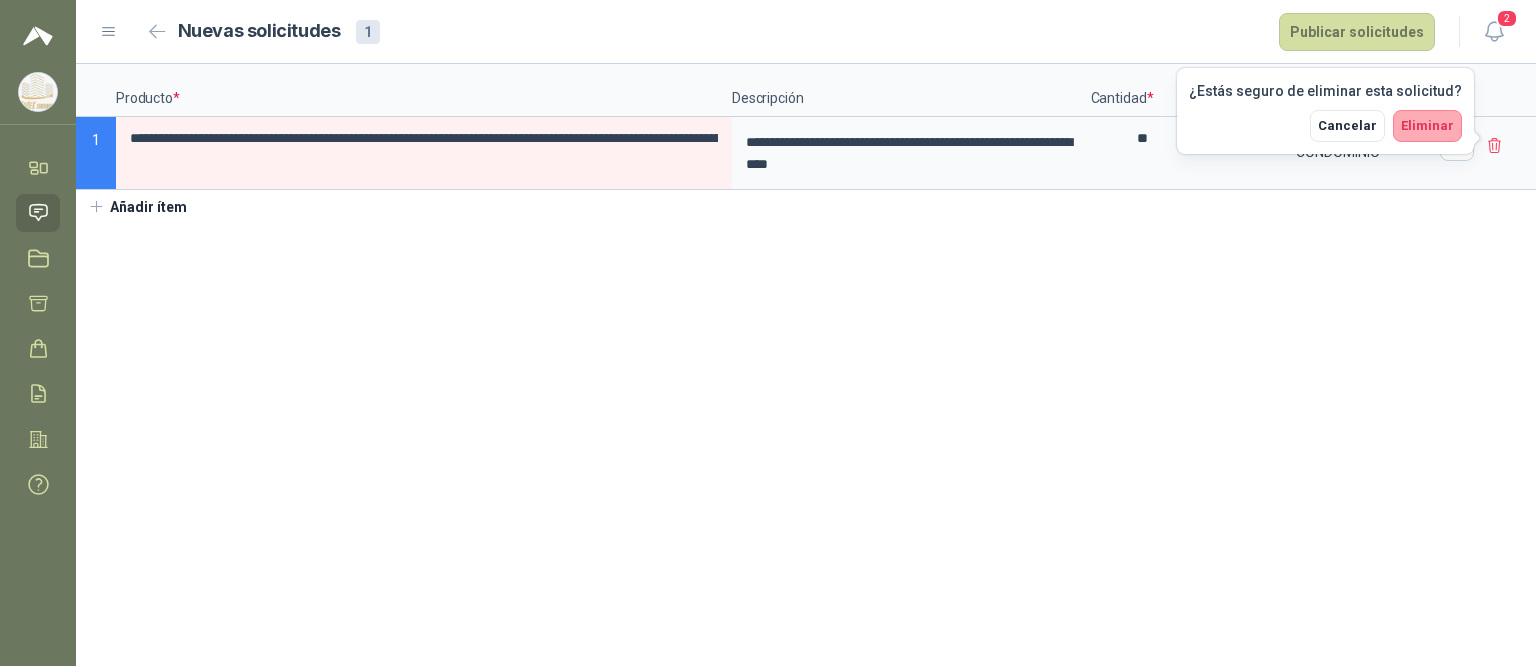 click on "Eliminar" at bounding box center [1427, 125] 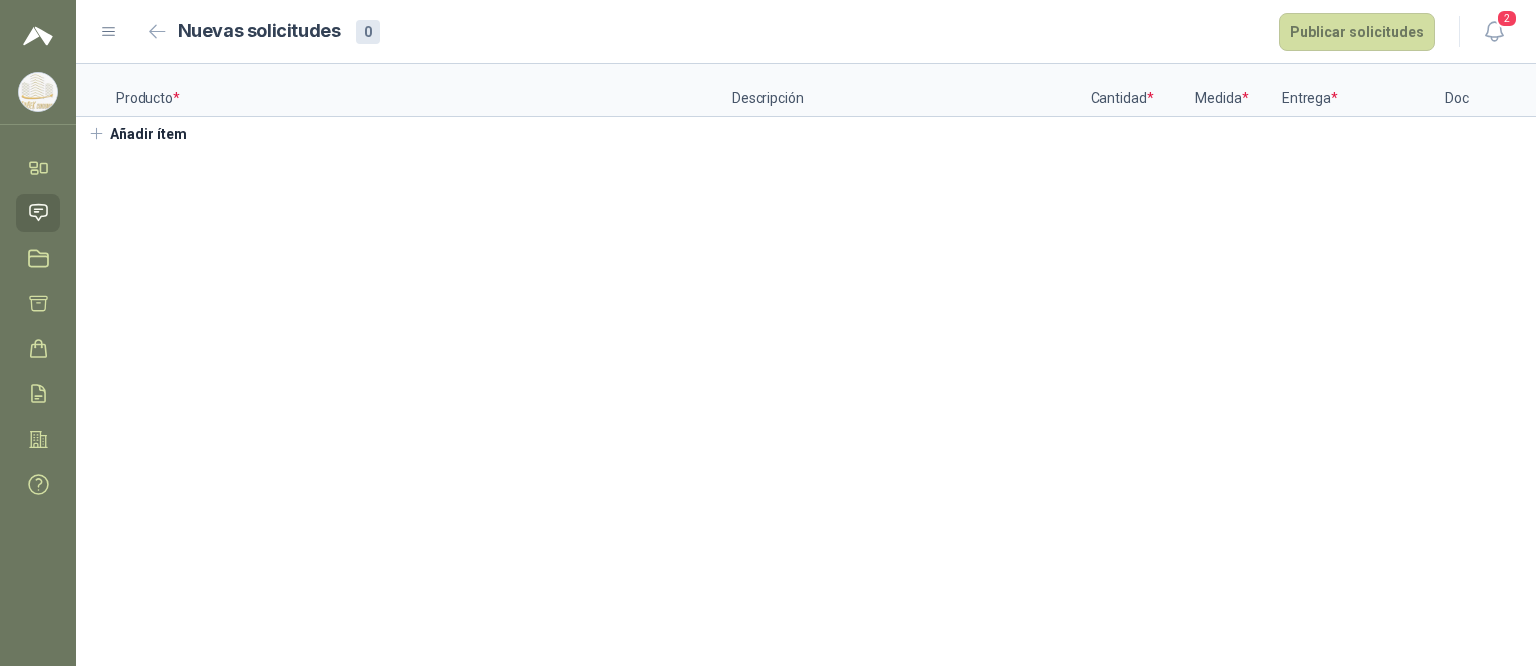 click on "Añadir ítem" at bounding box center (137, 134) 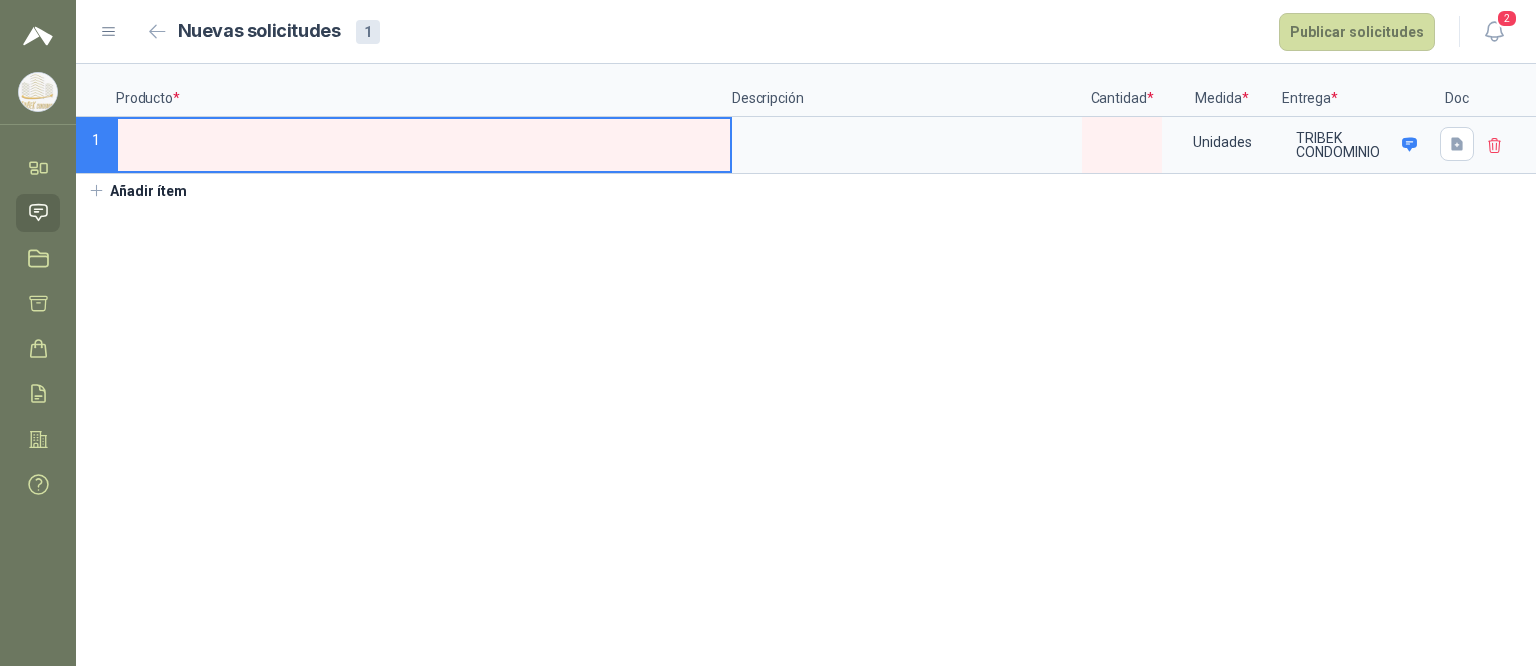 click at bounding box center [424, 138] 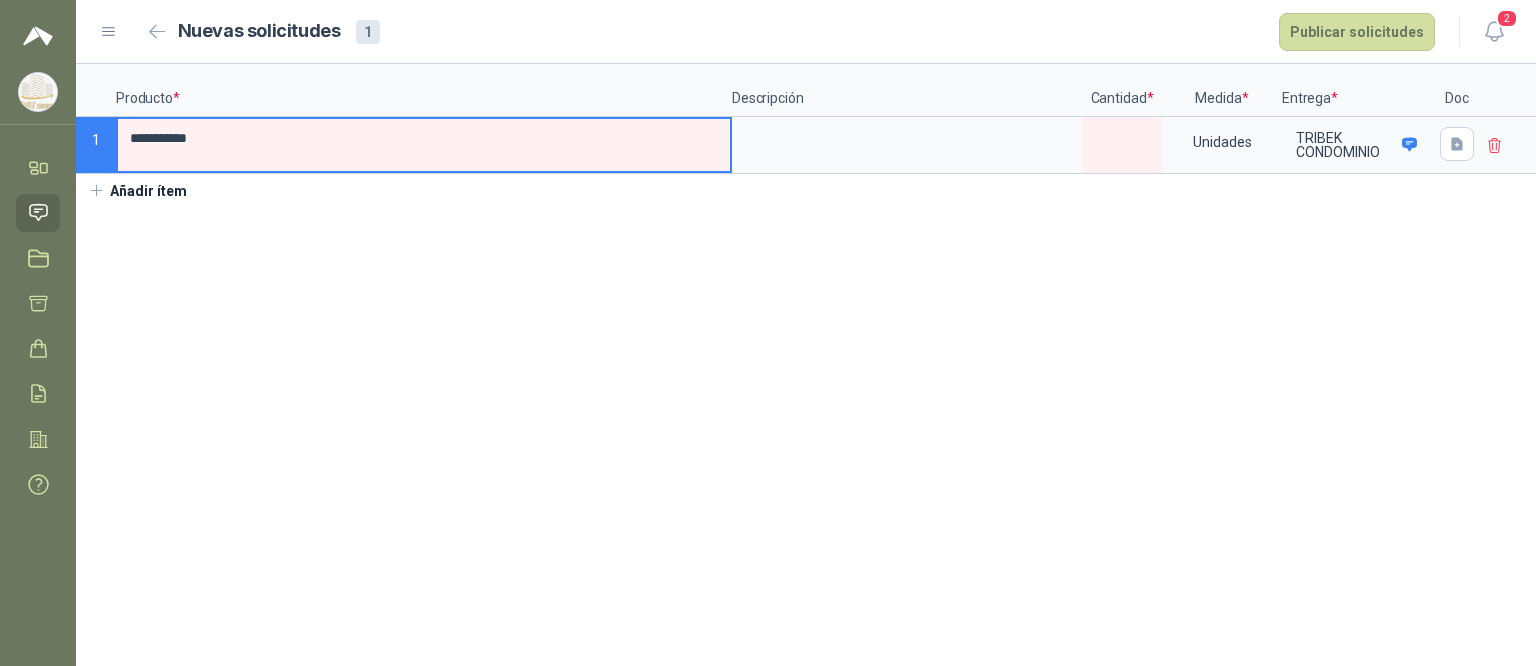 click on "**********" at bounding box center [424, 138] 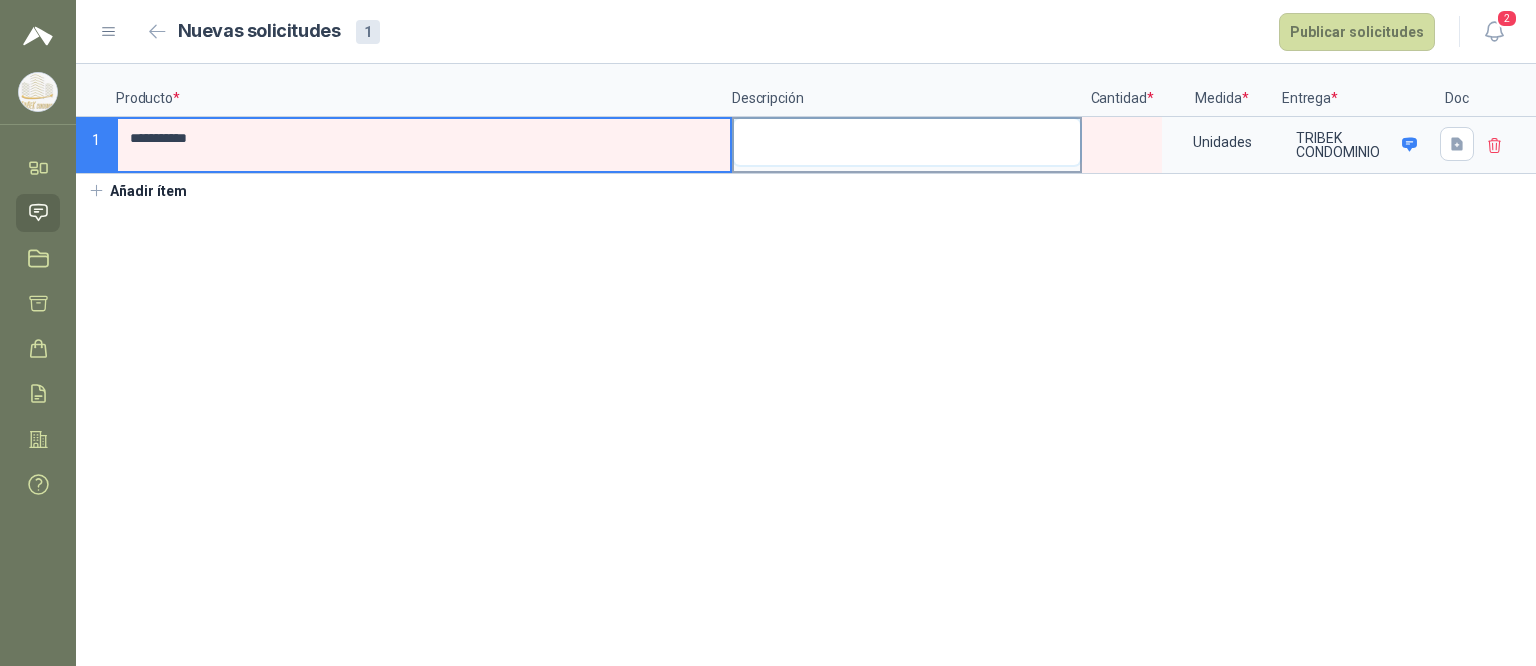 click at bounding box center [907, 142] 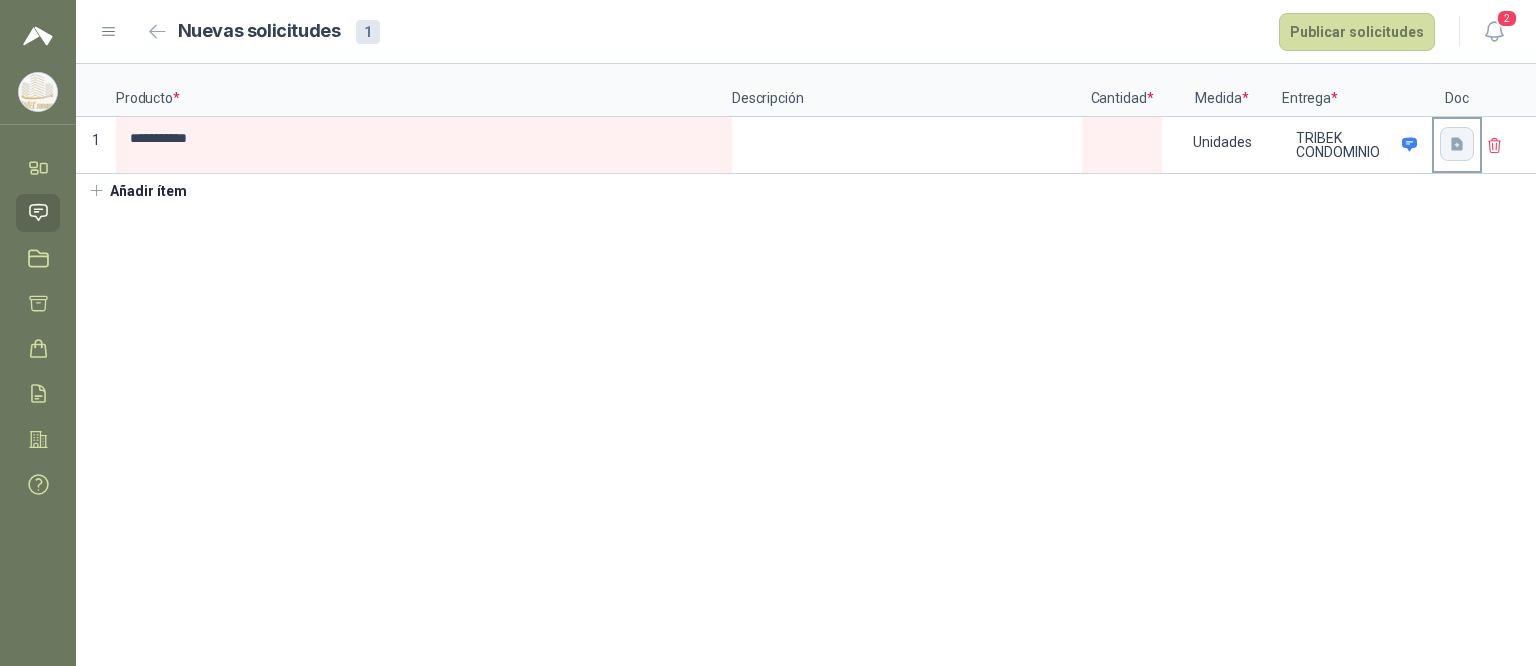click at bounding box center (1457, 143) 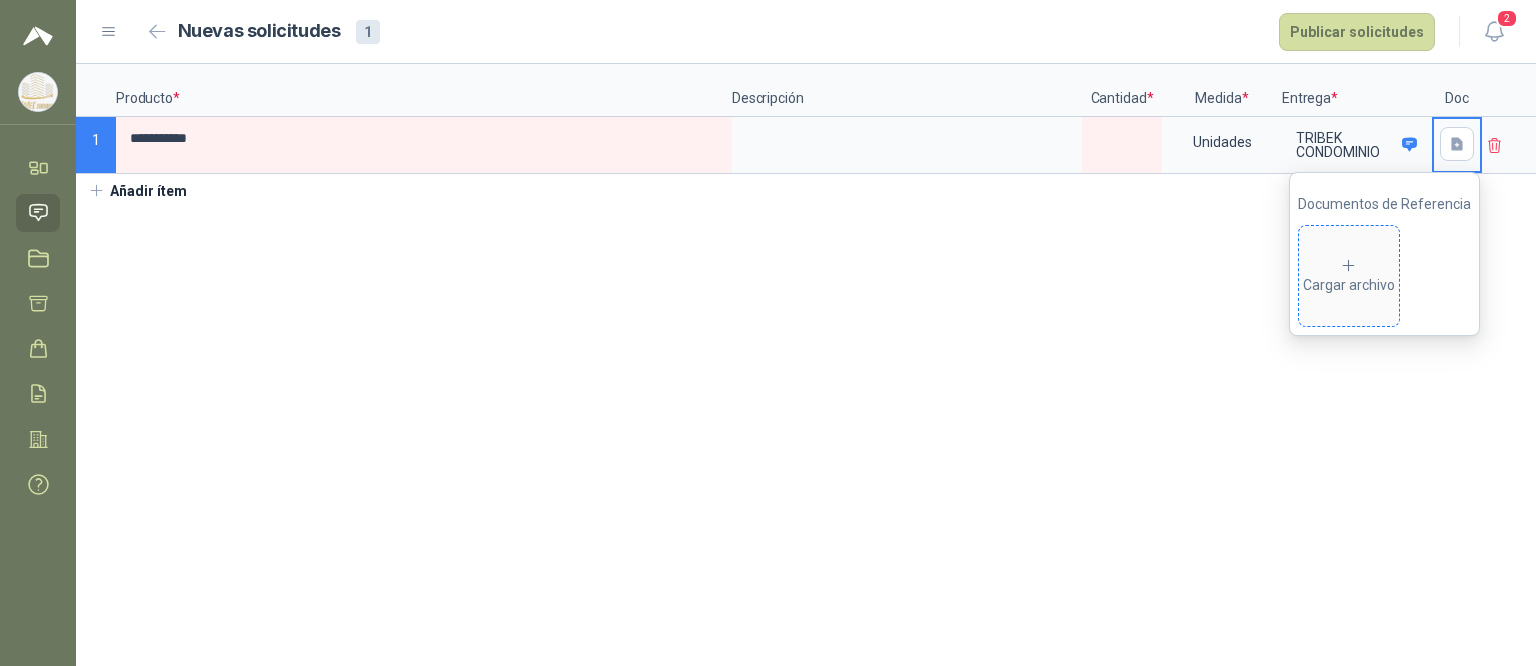 click on "Cargar archivo" at bounding box center [1349, 277] 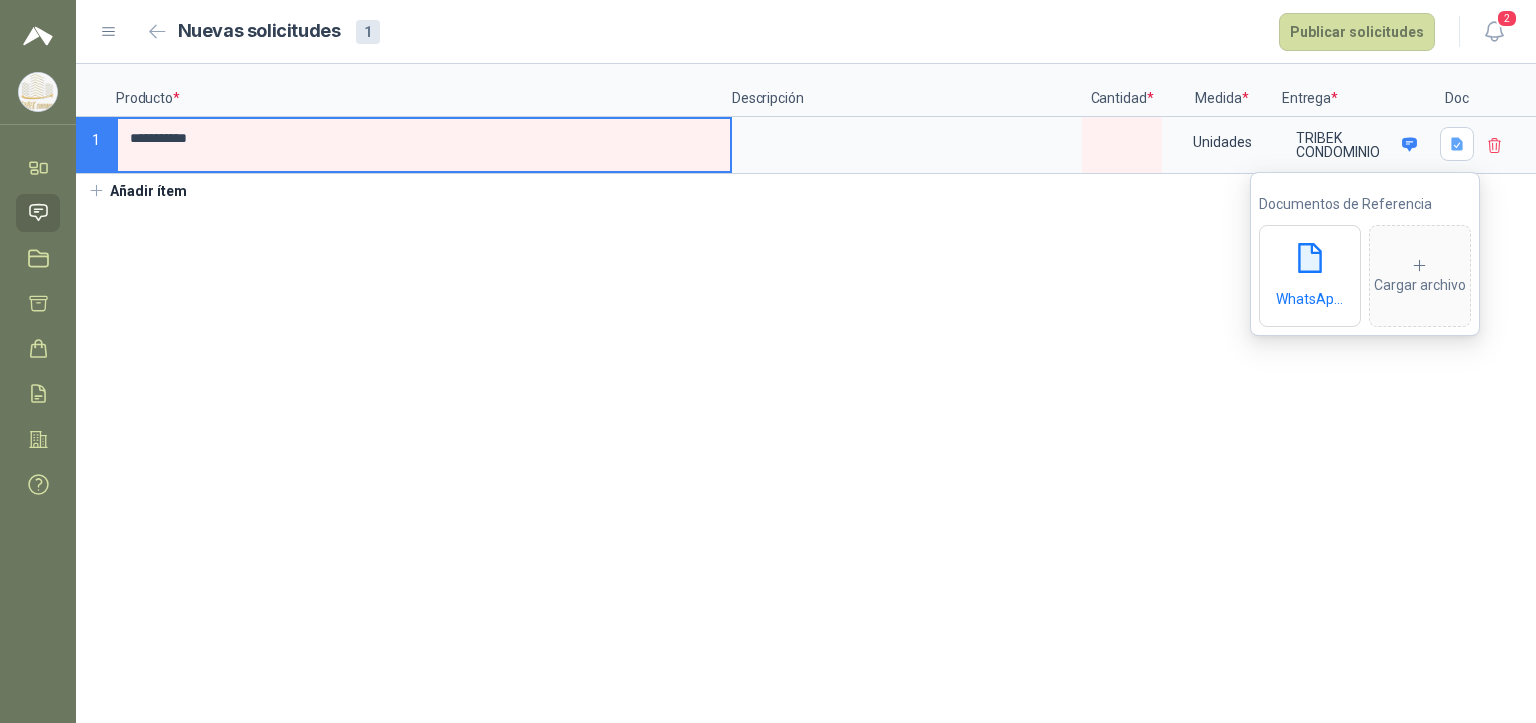 click on "**********" at bounding box center [424, 138] 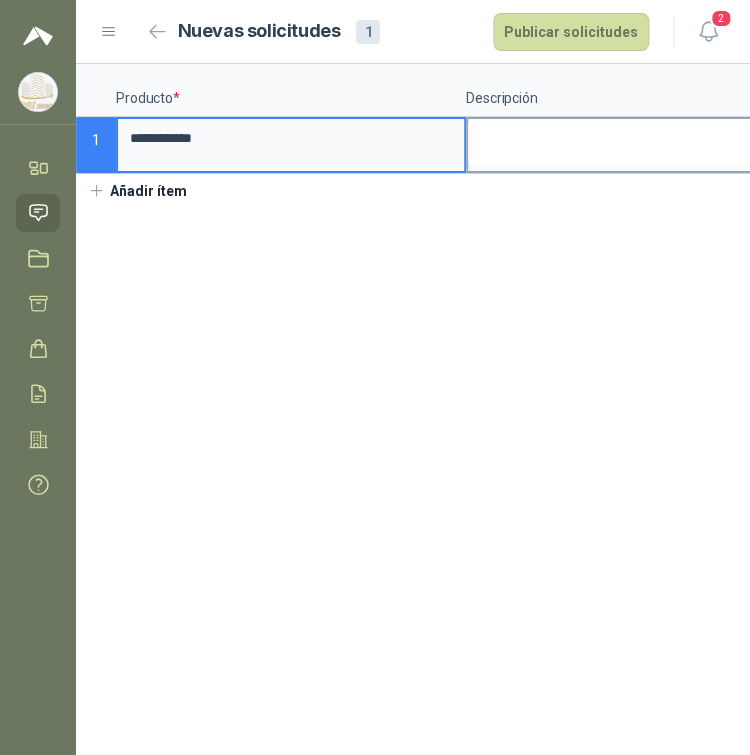type on "**********" 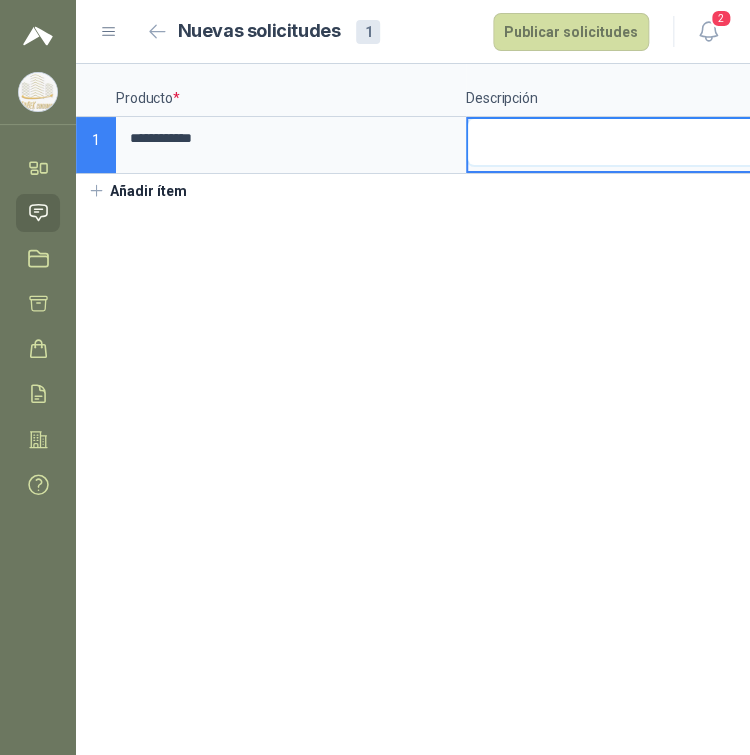 click at bounding box center (641, 142) 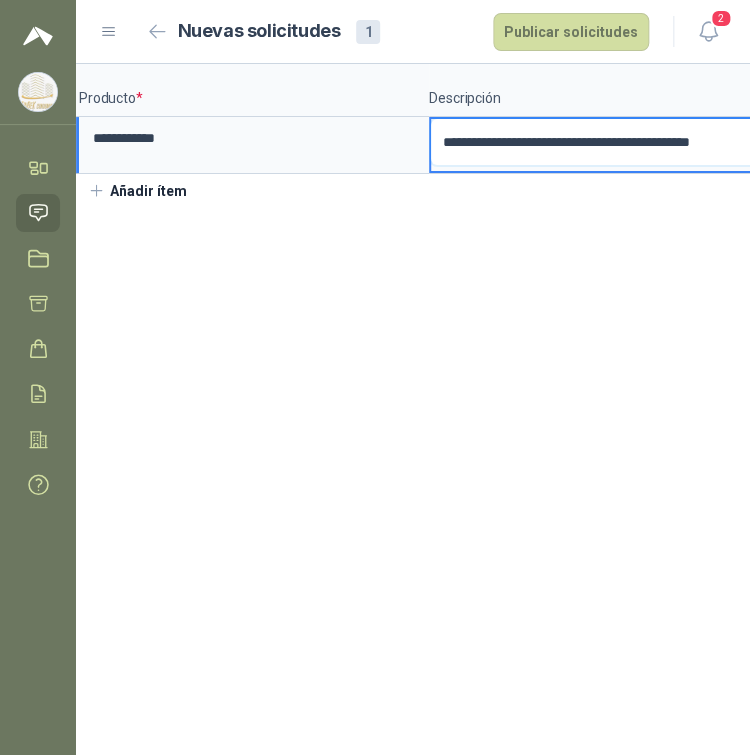 scroll, scrollTop: 0, scrollLeft: 45, axis: horizontal 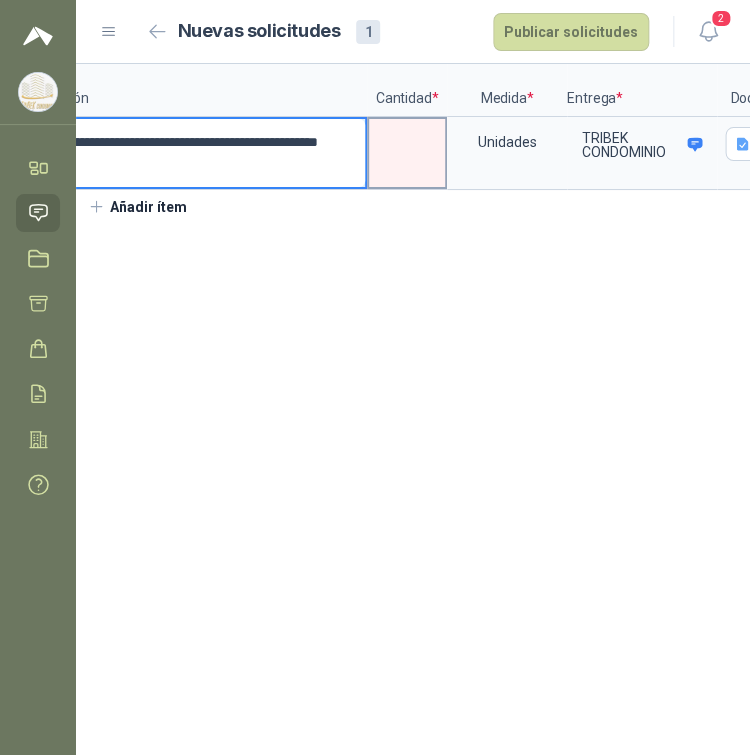 type on "**********" 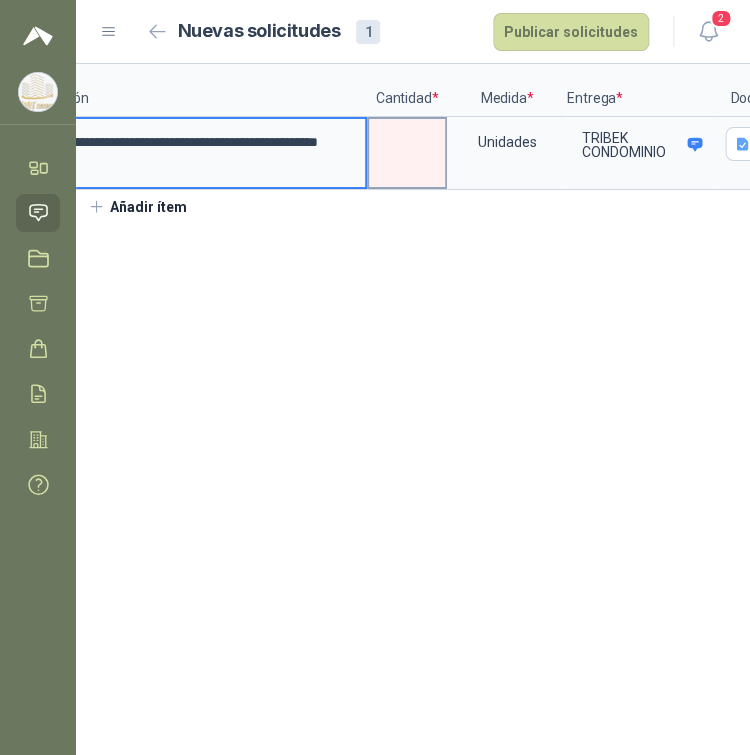 click at bounding box center [407, 138] 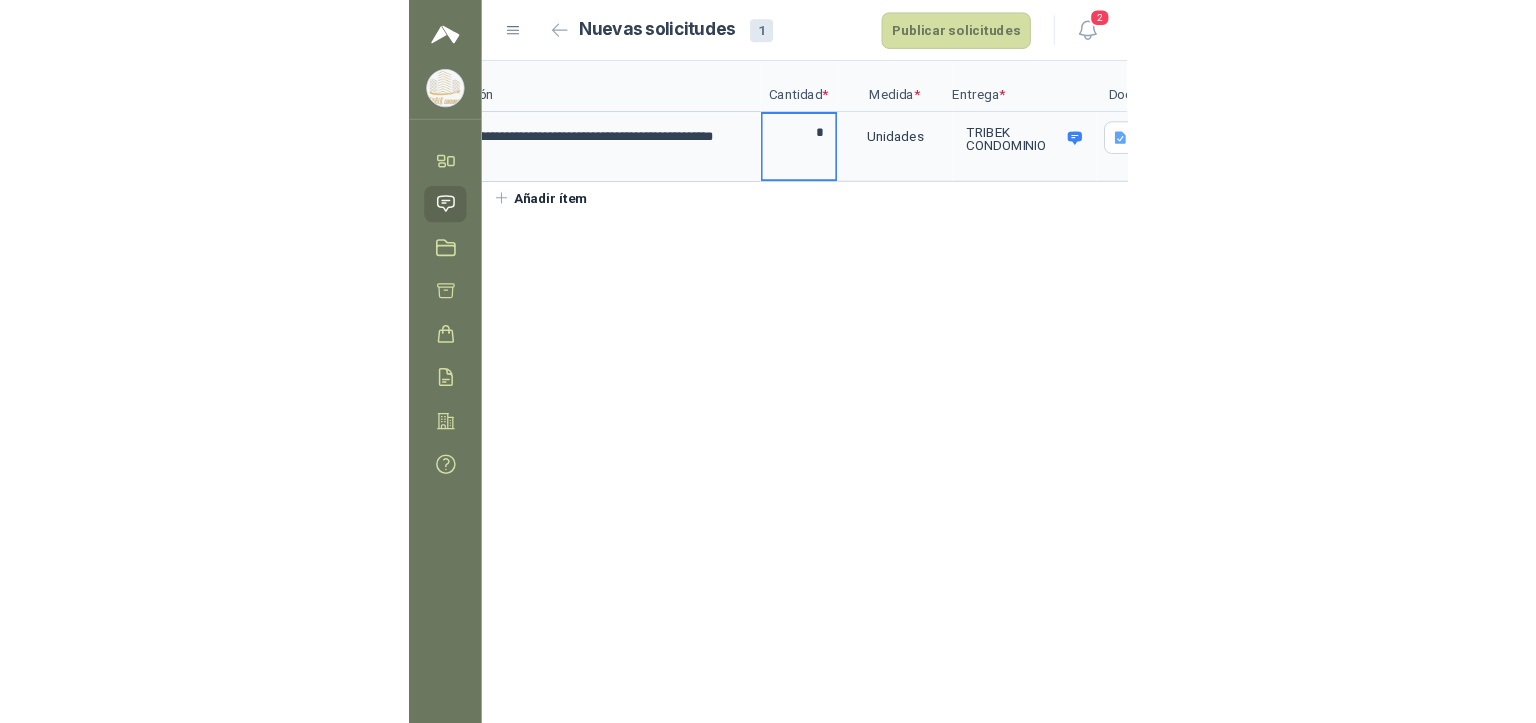 scroll, scrollTop: 0, scrollLeft: 520, axis: horizontal 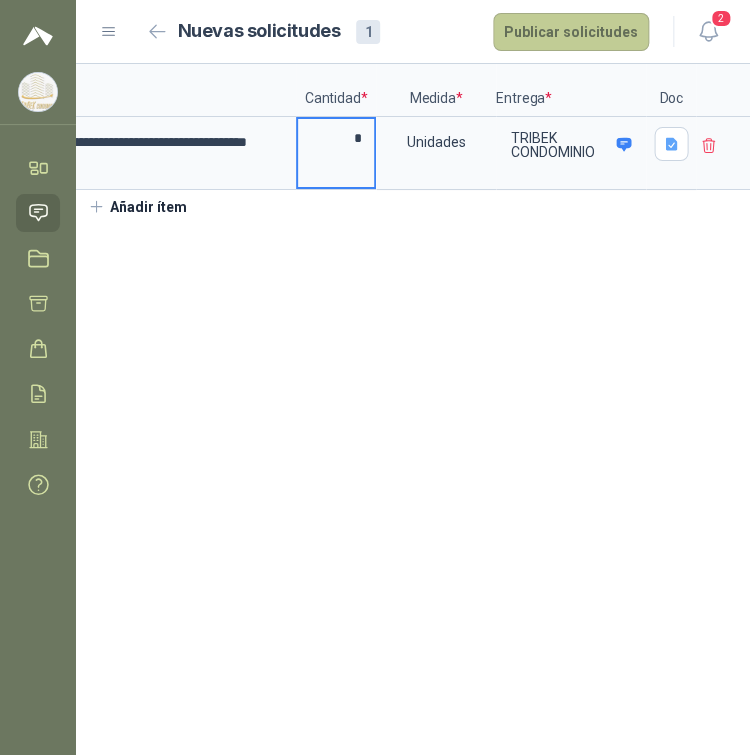 type on "*" 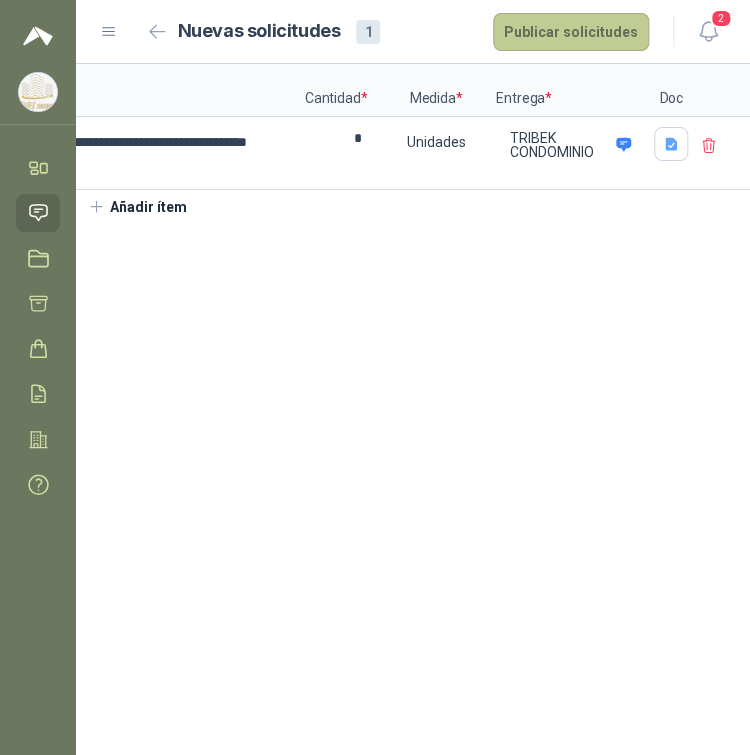 click on "Publicar solicitudes" at bounding box center (571, 32) 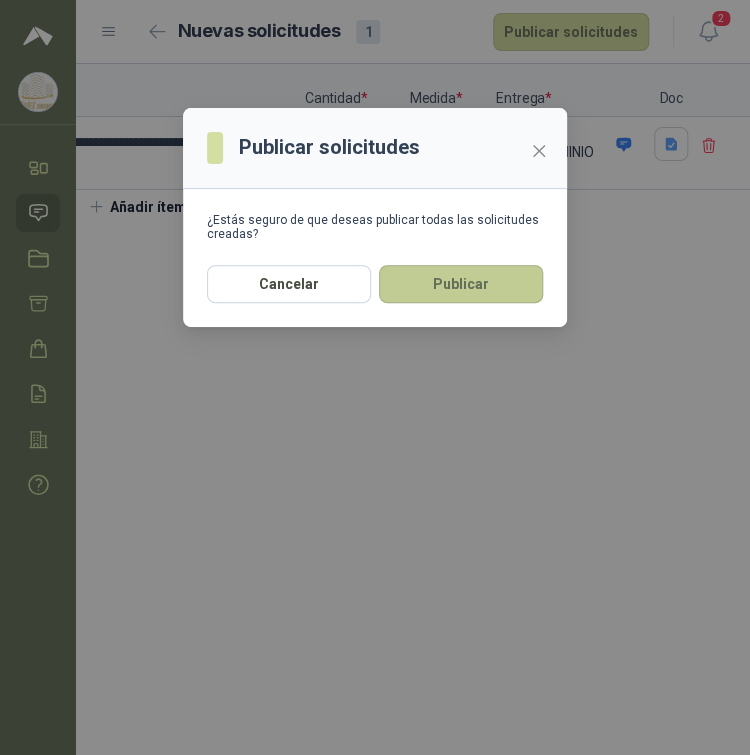 click on "Publicar" at bounding box center (461, 284) 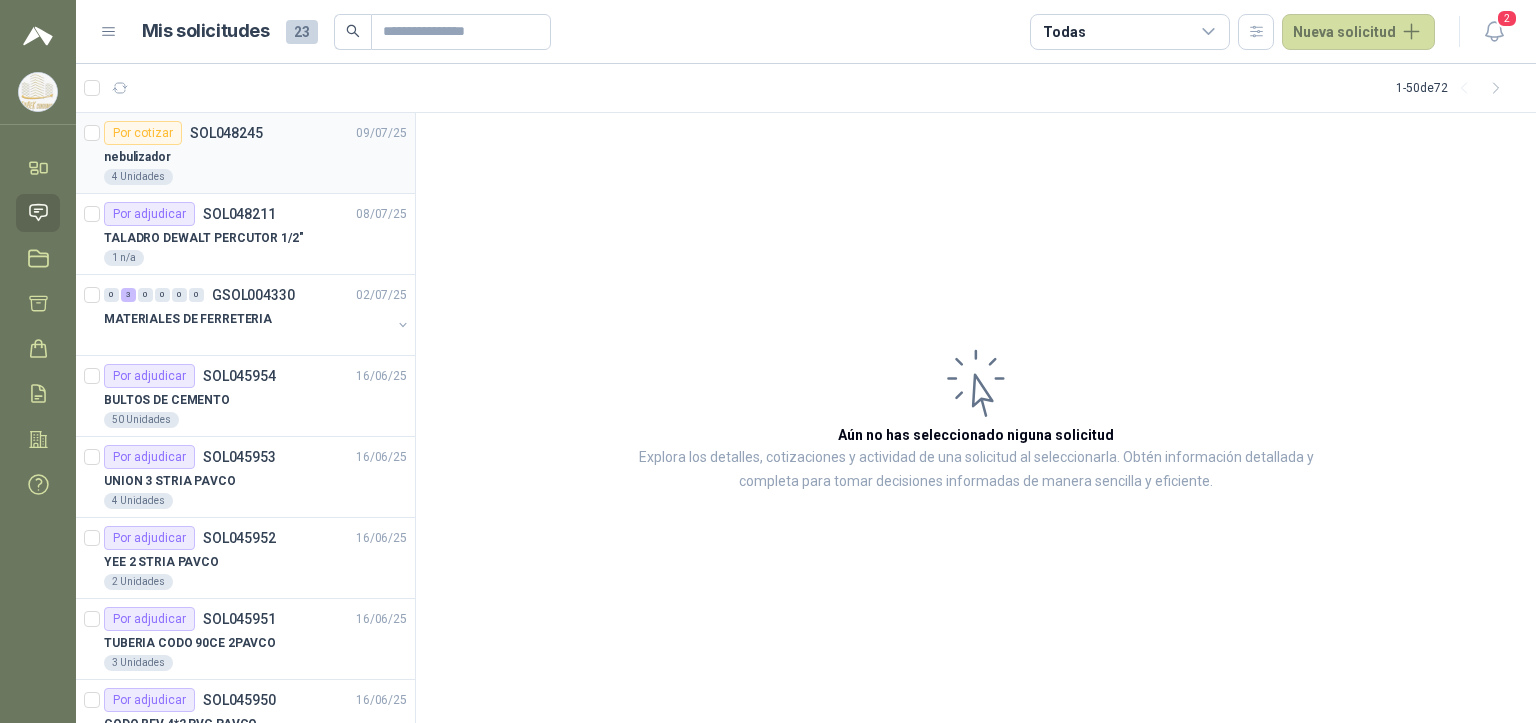 click on "[DATE]   [PRODUCT]  [NUMBER]   [UNIT]" at bounding box center [245, 153] 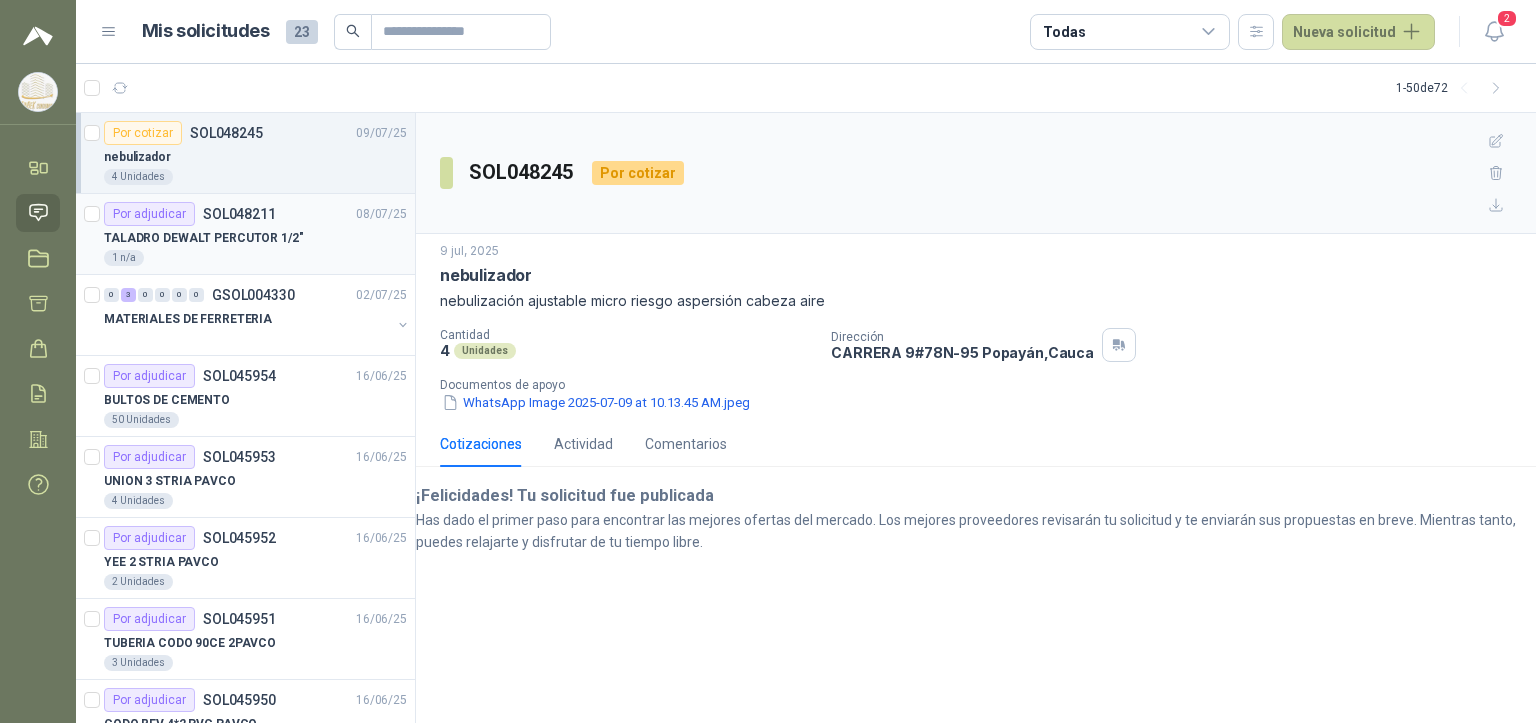 click on "TALADRO DEWALT PERCUTOR 1/2"" at bounding box center (204, 238) 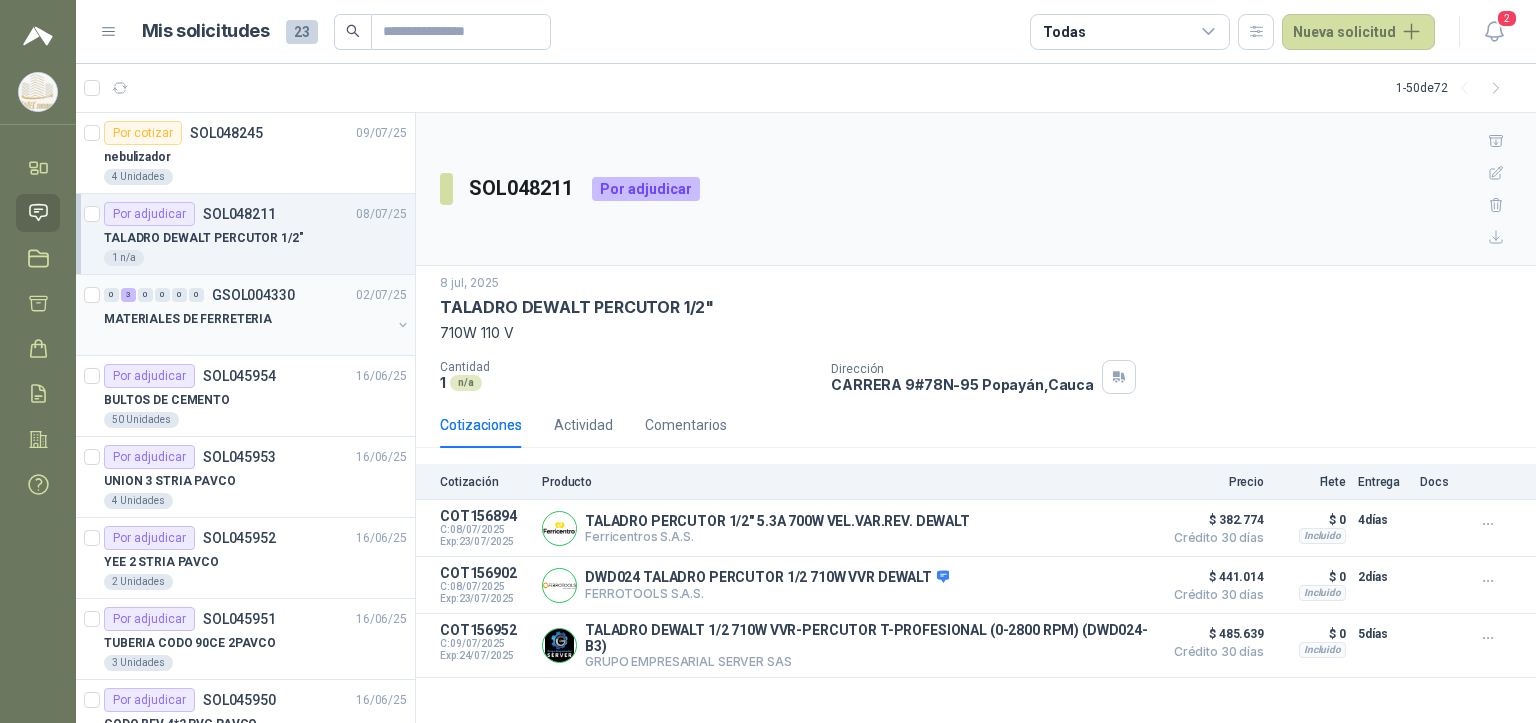 click on "MATERIALES DE FERRETERIA" at bounding box center (188, 319) 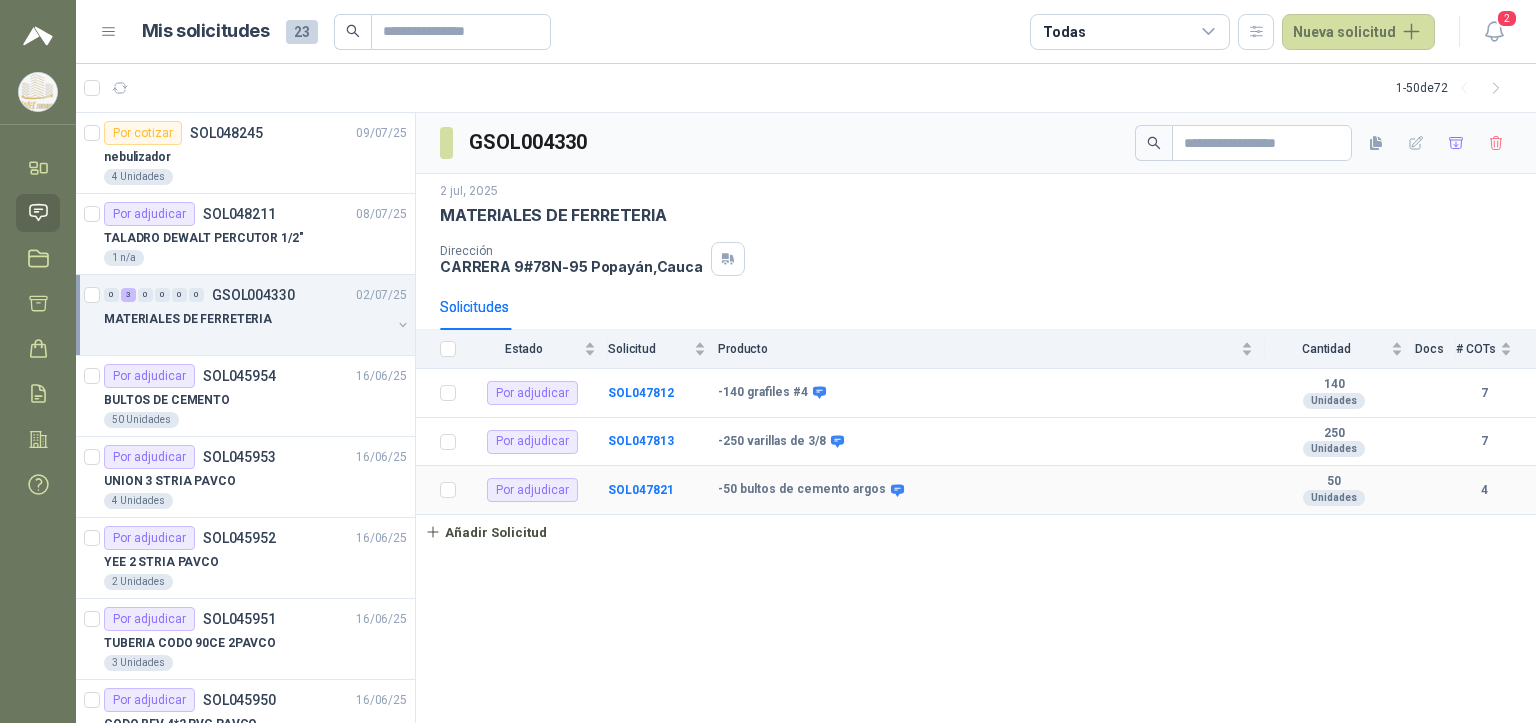 click on "4" at bounding box center (1334, 482) 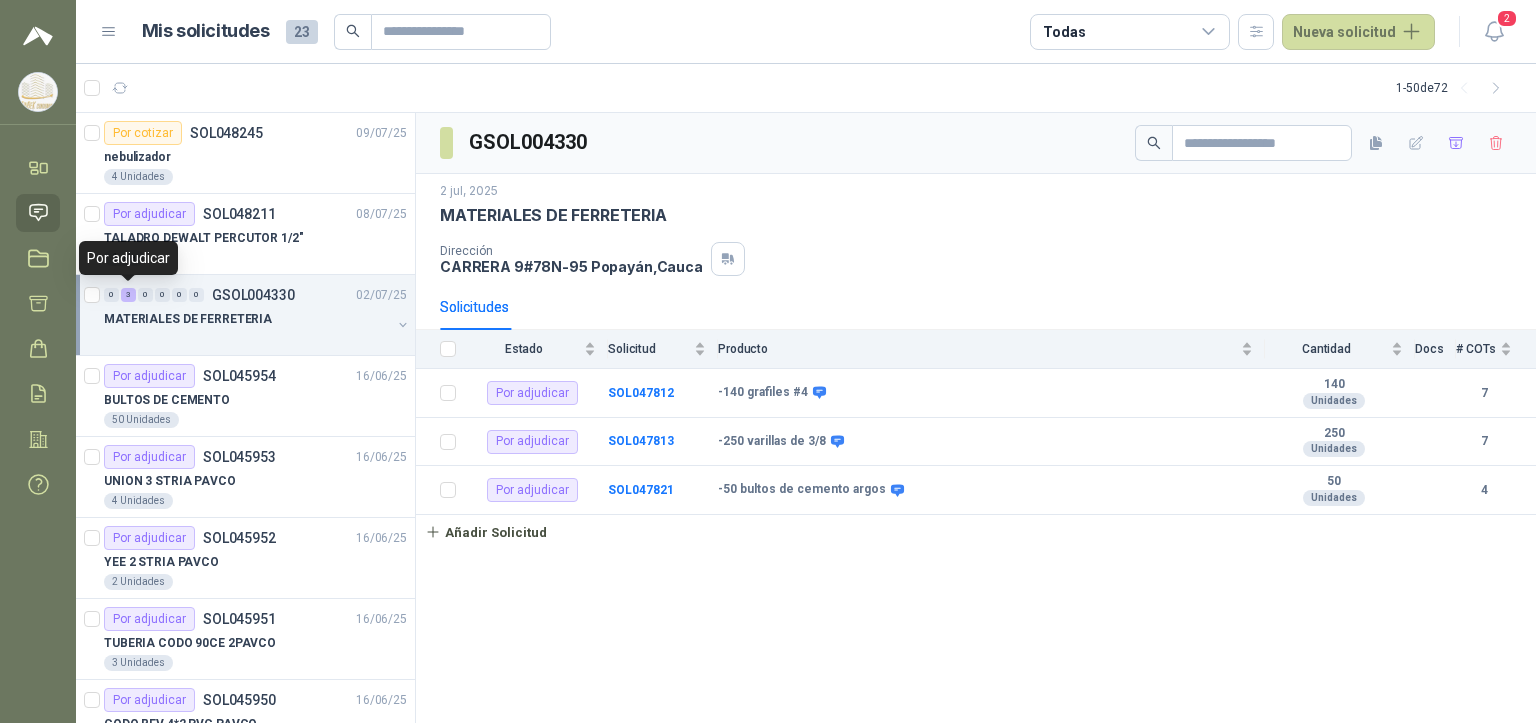 click on "3" at bounding box center (128, 295) 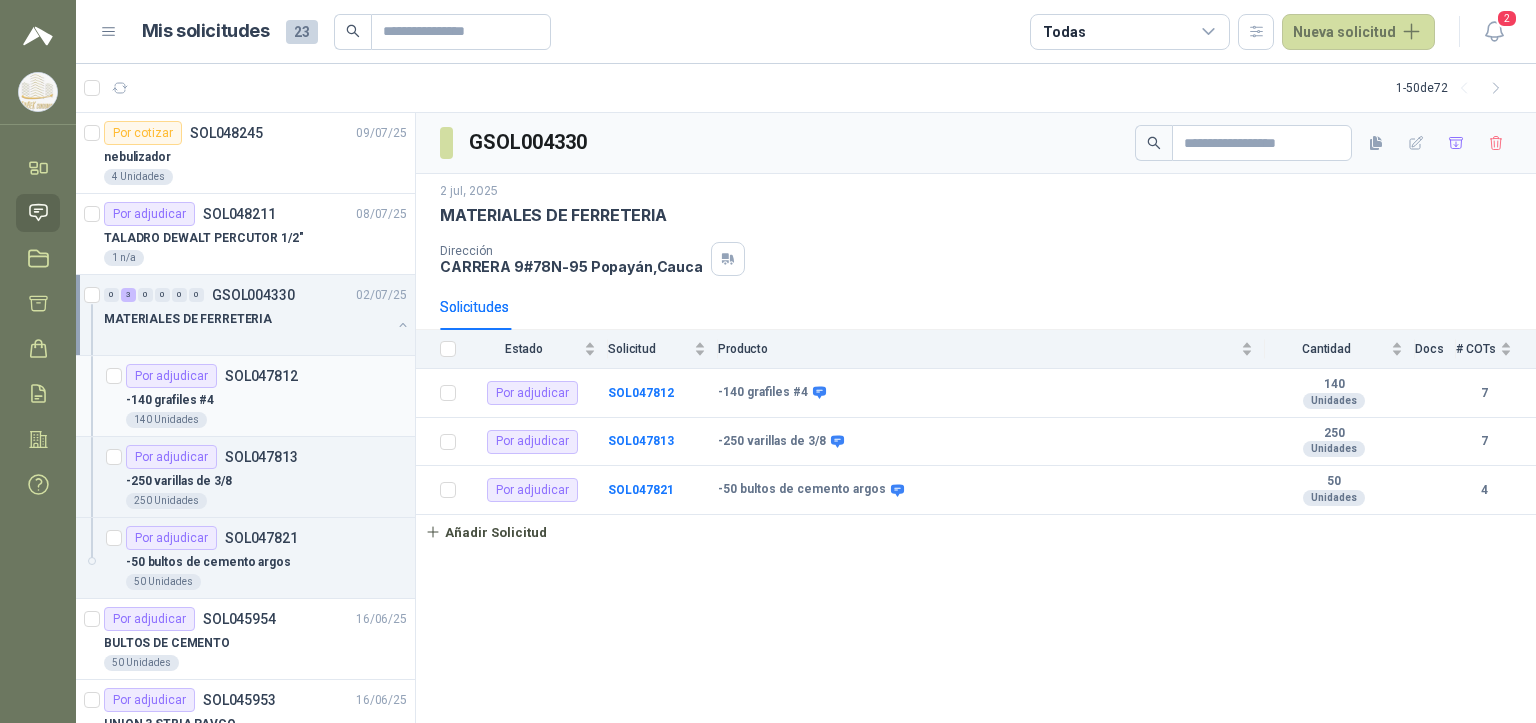 click on "140   Unidades" at bounding box center [266, 420] 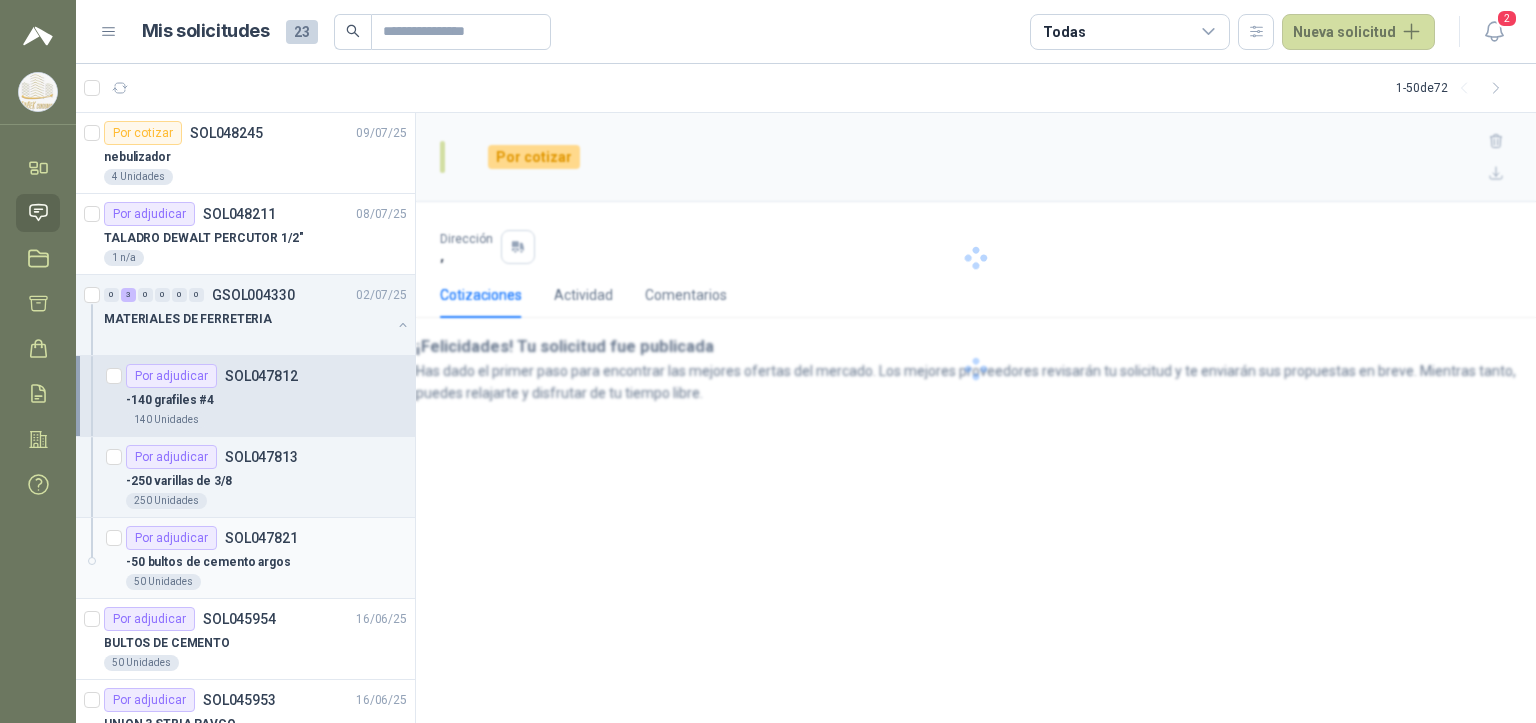 click on "-50 bultos de cemento argos" at bounding box center [266, 562] 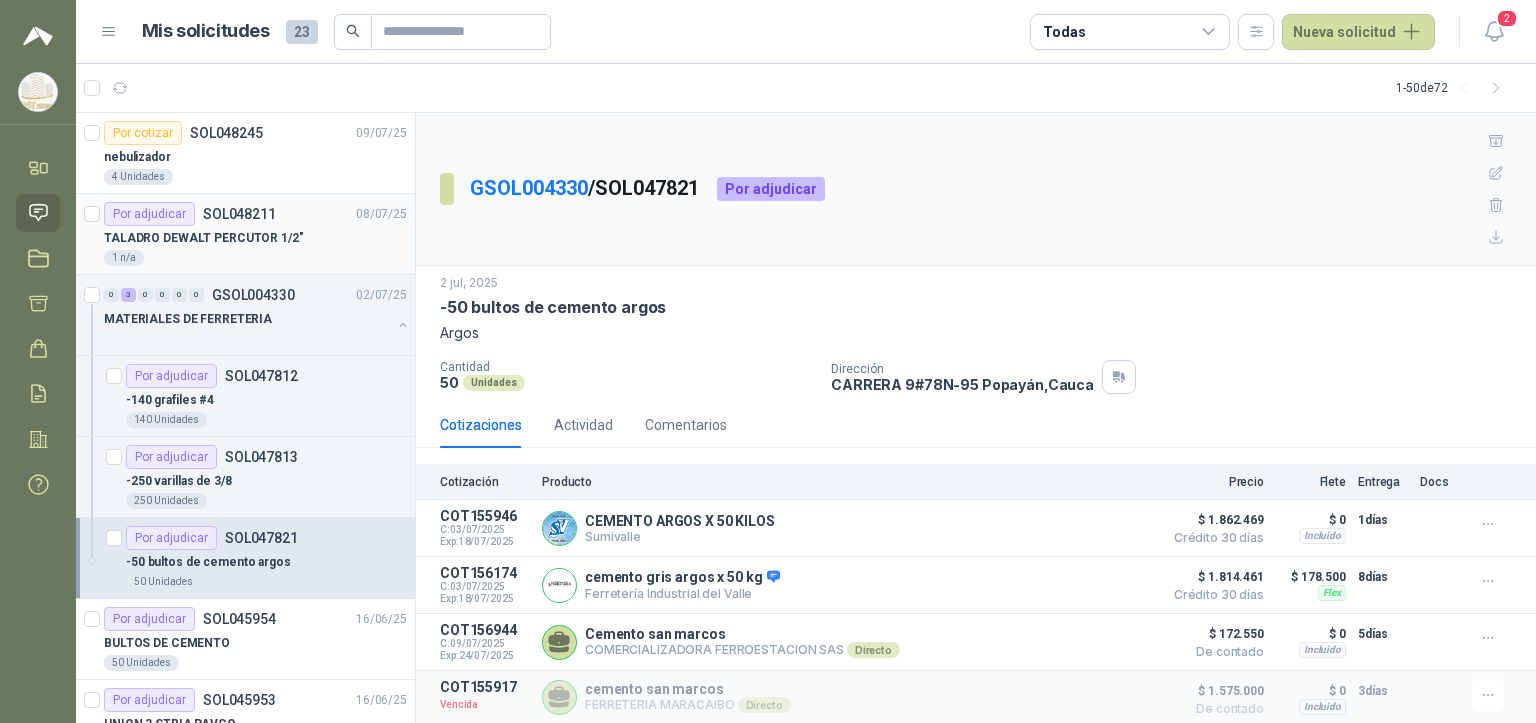 click on "Por adjudicar [SOL]" at bounding box center [190, 214] 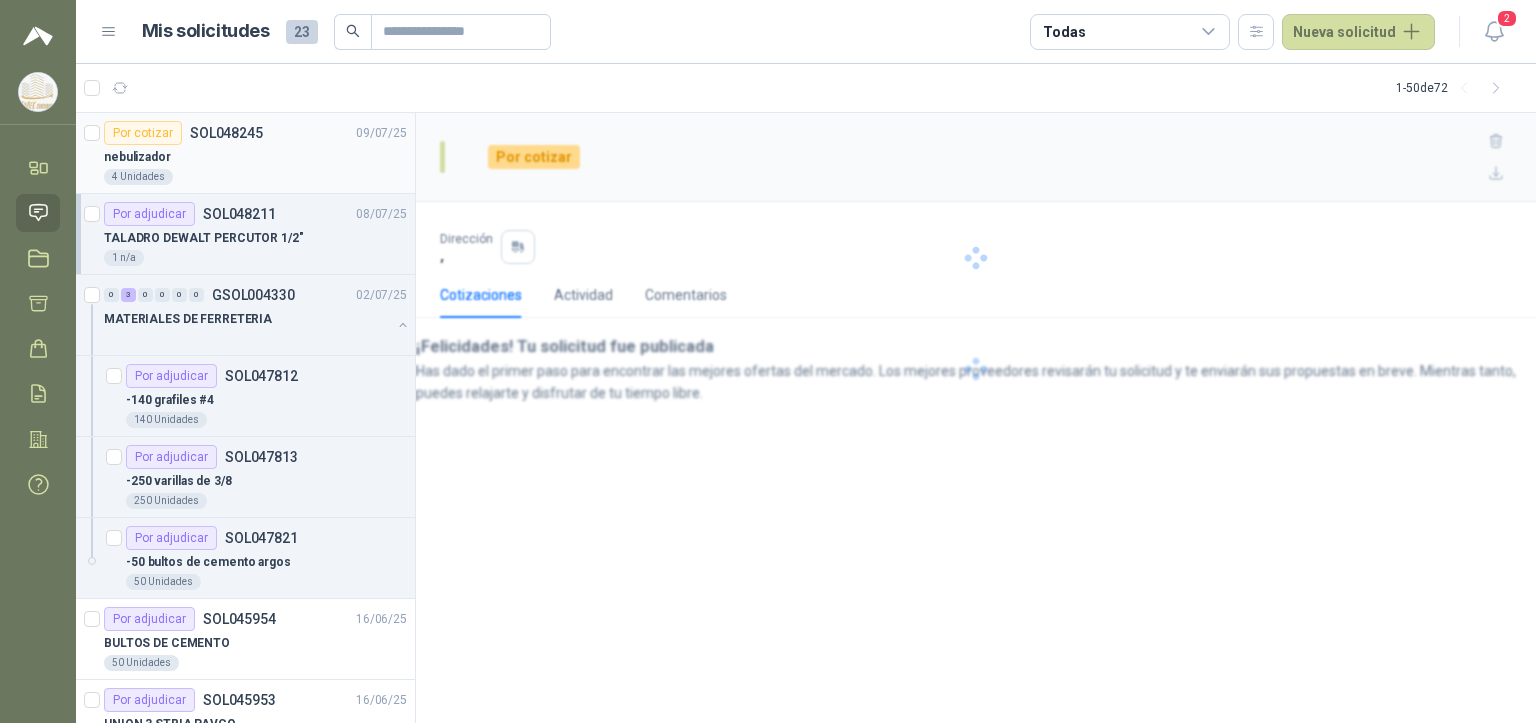 click on "4   Unidades" at bounding box center [255, 177] 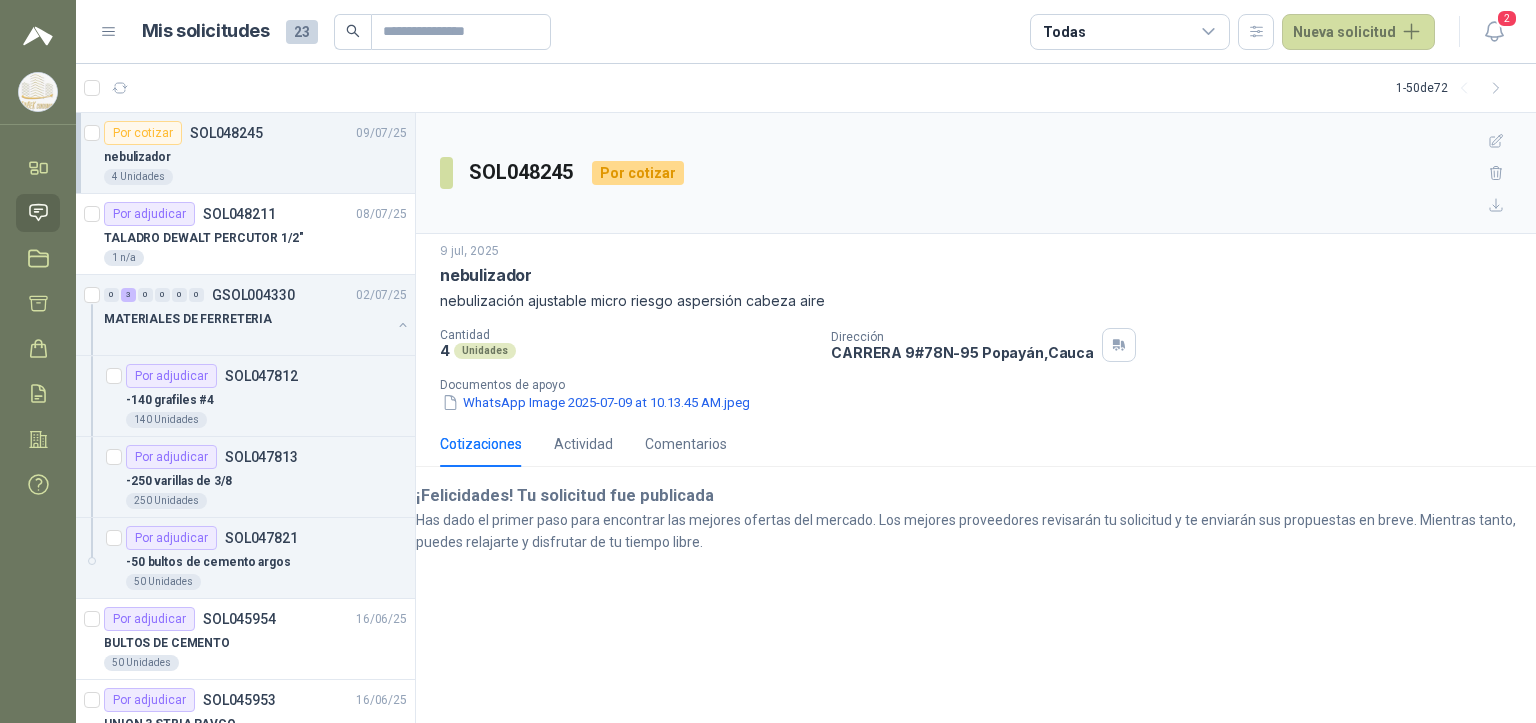 click on "4   Unidades" at bounding box center (255, 177) 